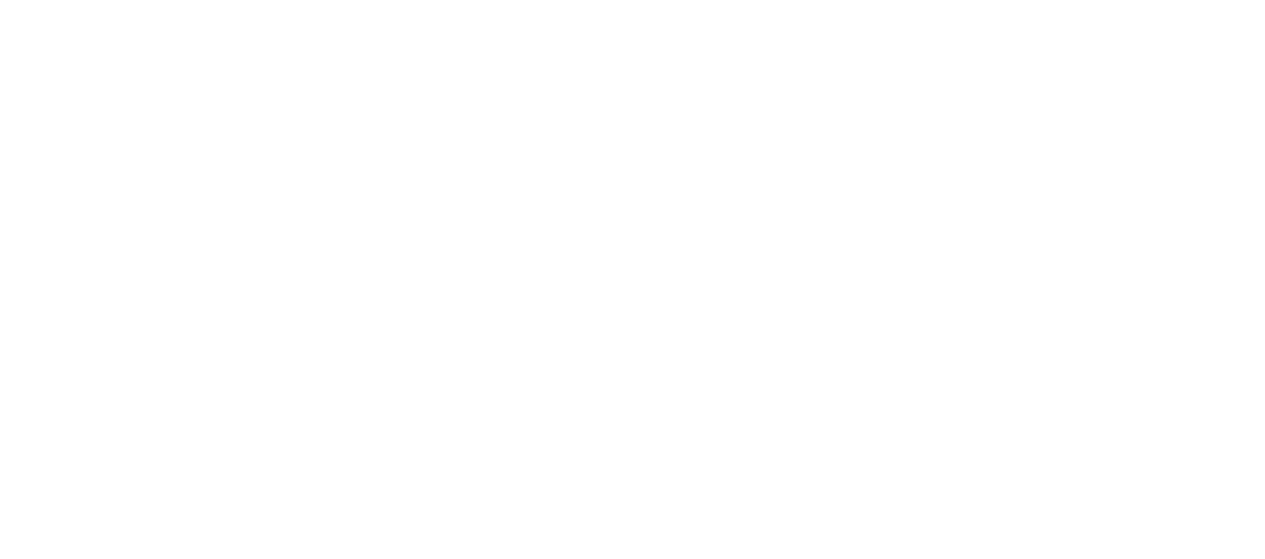 scroll, scrollTop: 0, scrollLeft: 0, axis: both 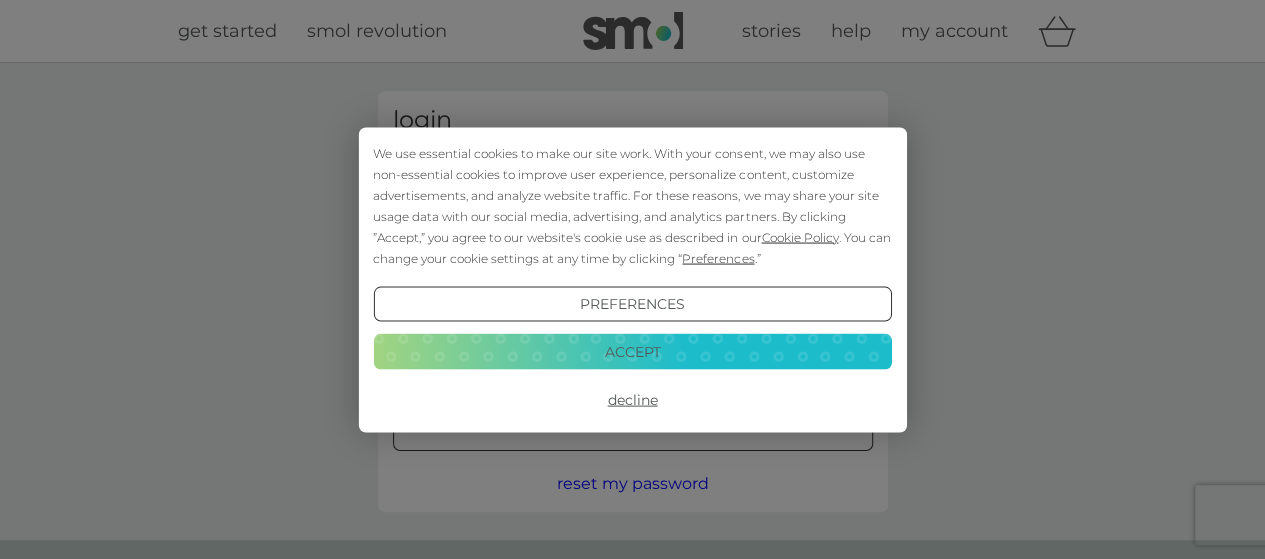 click on "Accept" at bounding box center [632, 352] 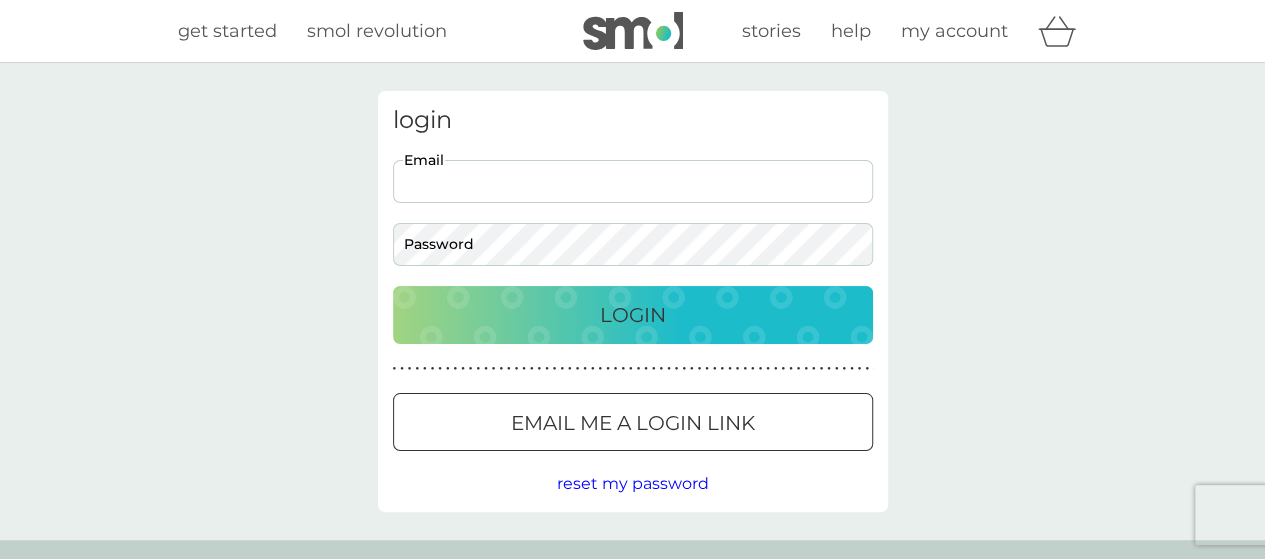 click on "Email" at bounding box center [633, 181] 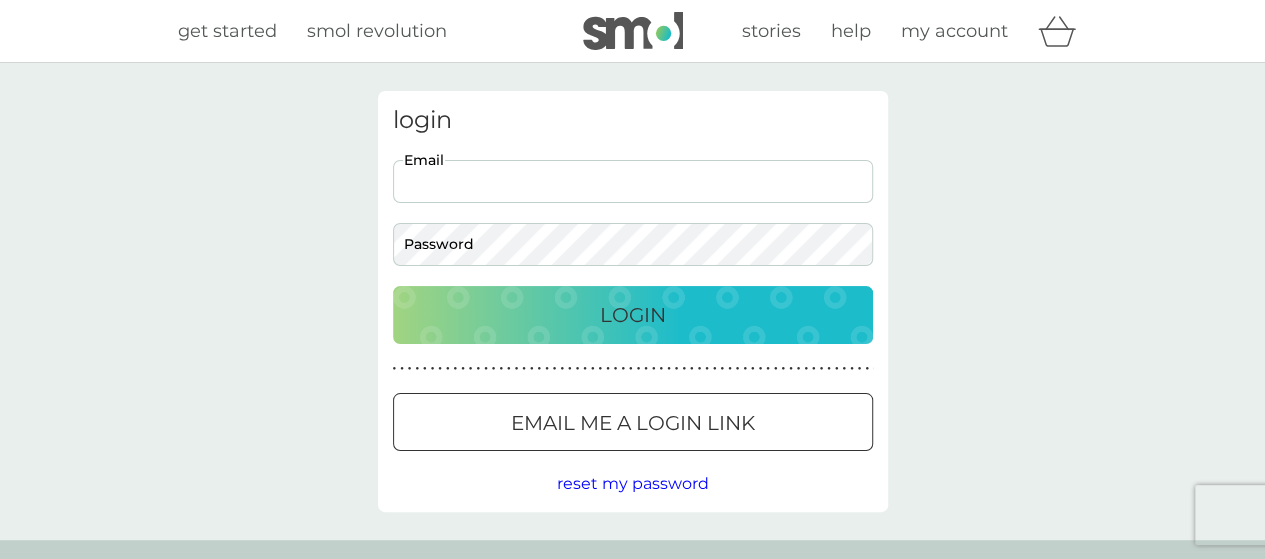 type on "[USERNAME]@example.com" 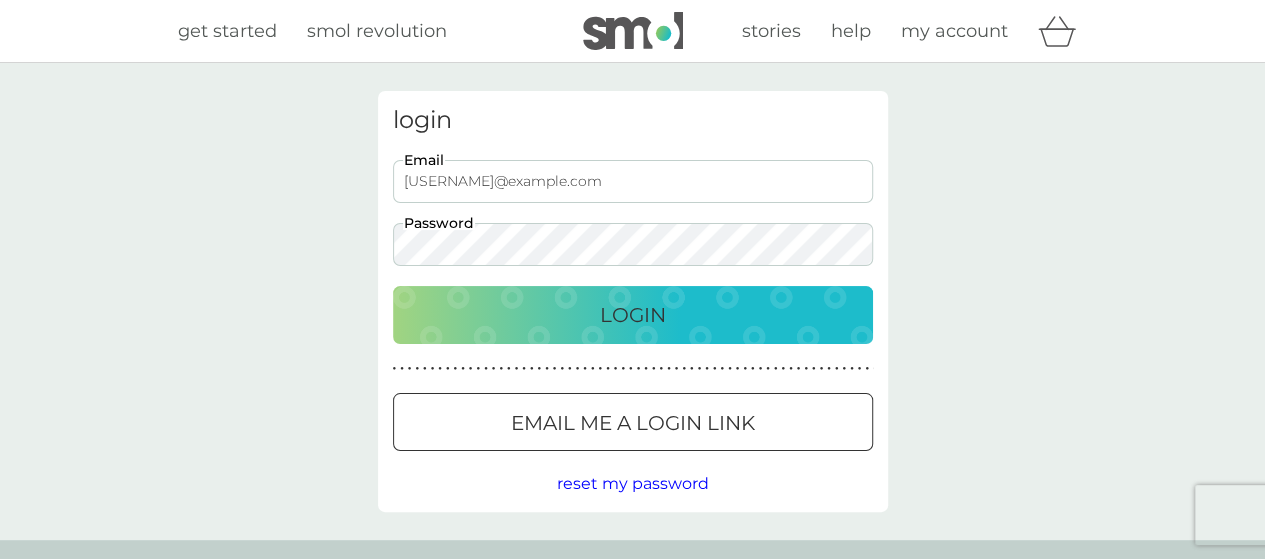 click on "Login" at bounding box center [633, 315] 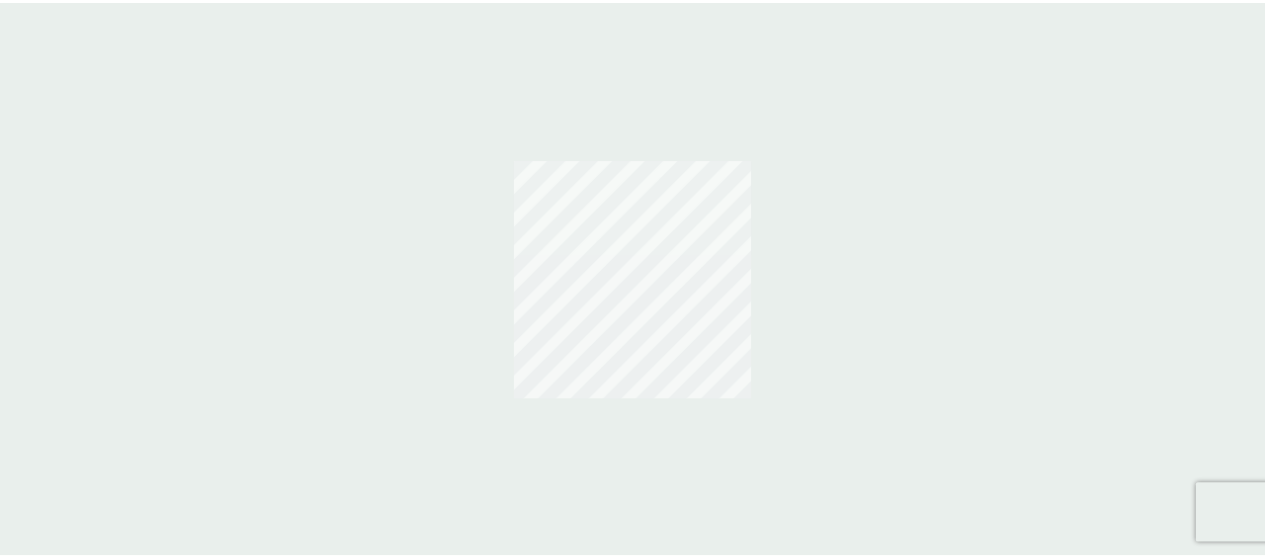 scroll, scrollTop: 0, scrollLeft: 0, axis: both 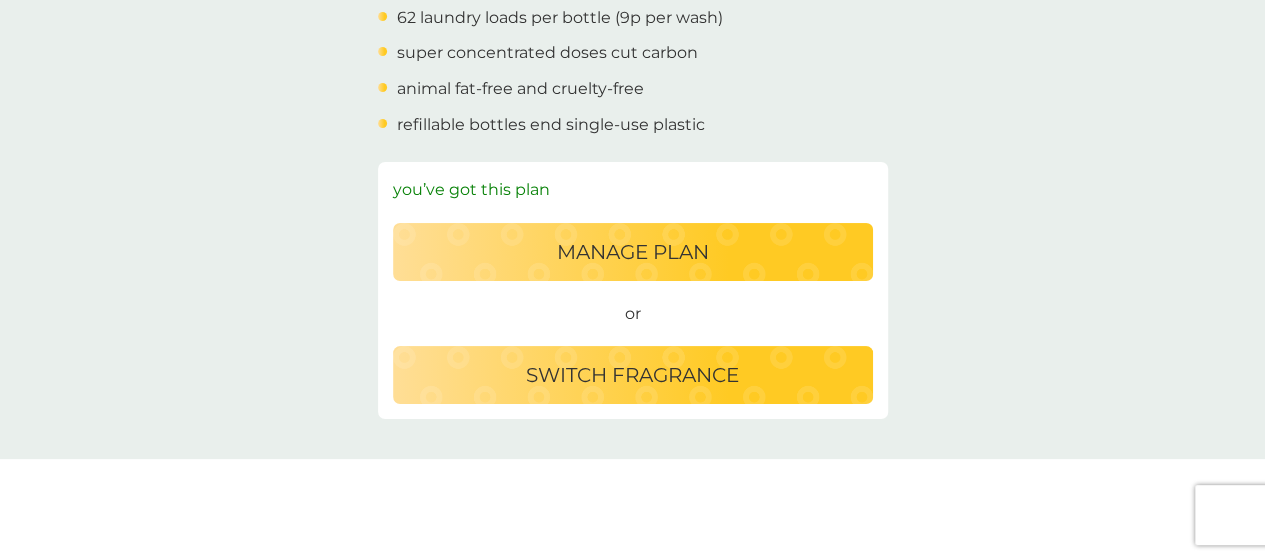 click on "switch fragrance" at bounding box center (632, 375) 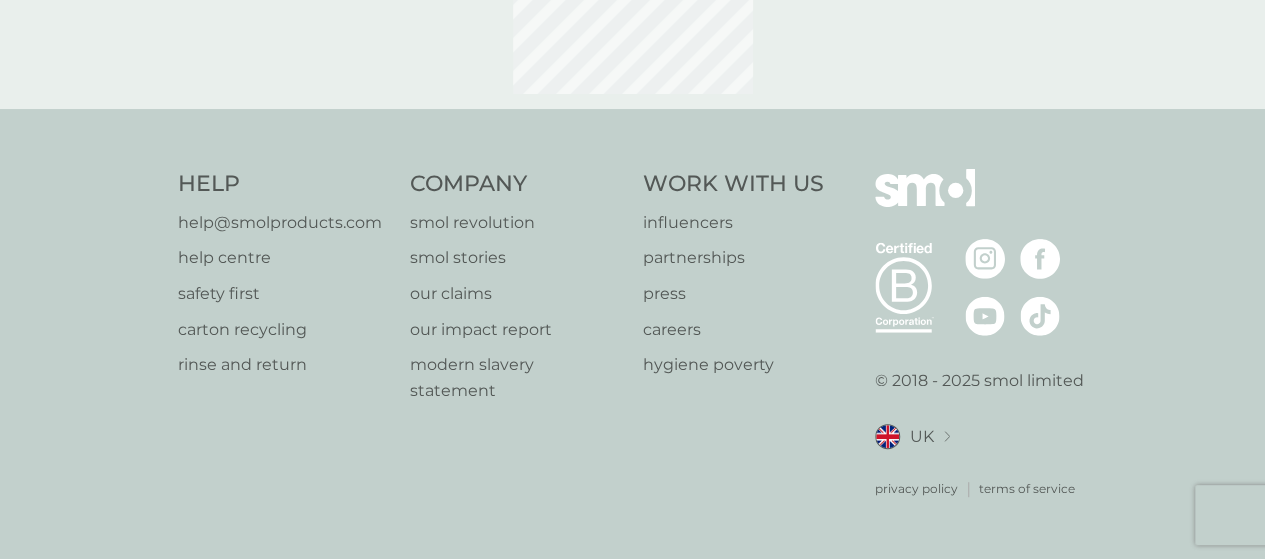 scroll, scrollTop: 0, scrollLeft: 0, axis: both 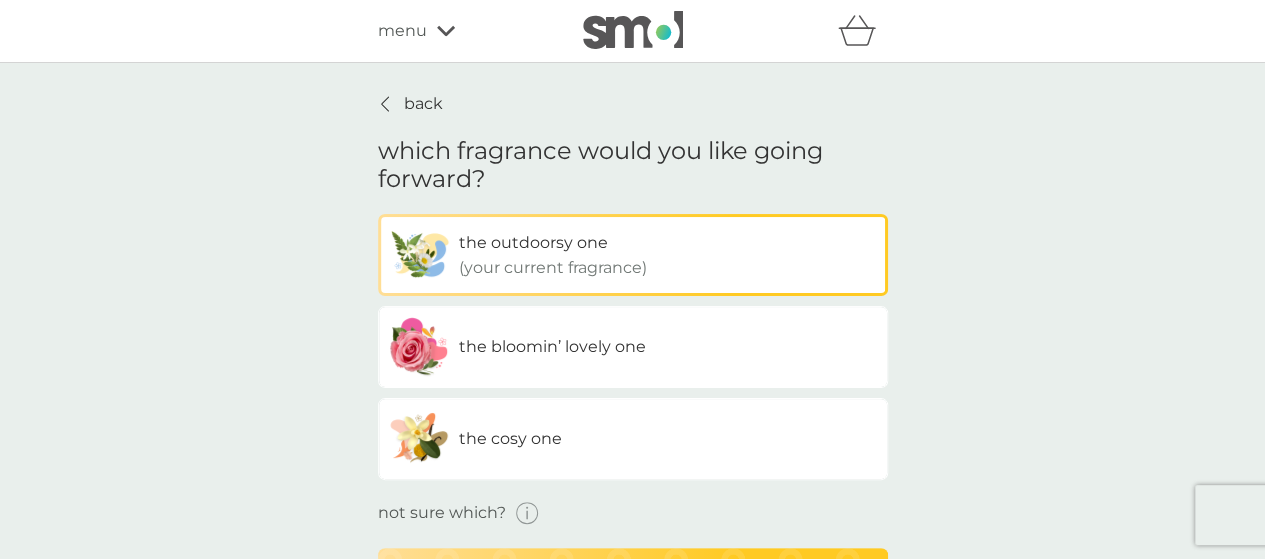 click on "the cosy one" at bounding box center [510, 438] 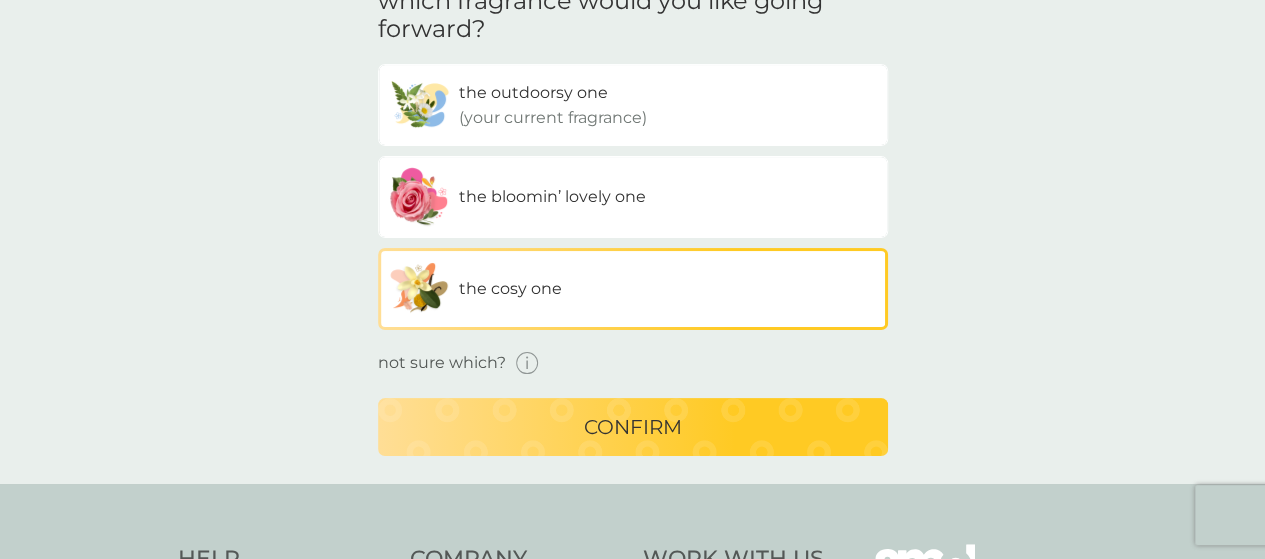 scroll, scrollTop: 160, scrollLeft: 0, axis: vertical 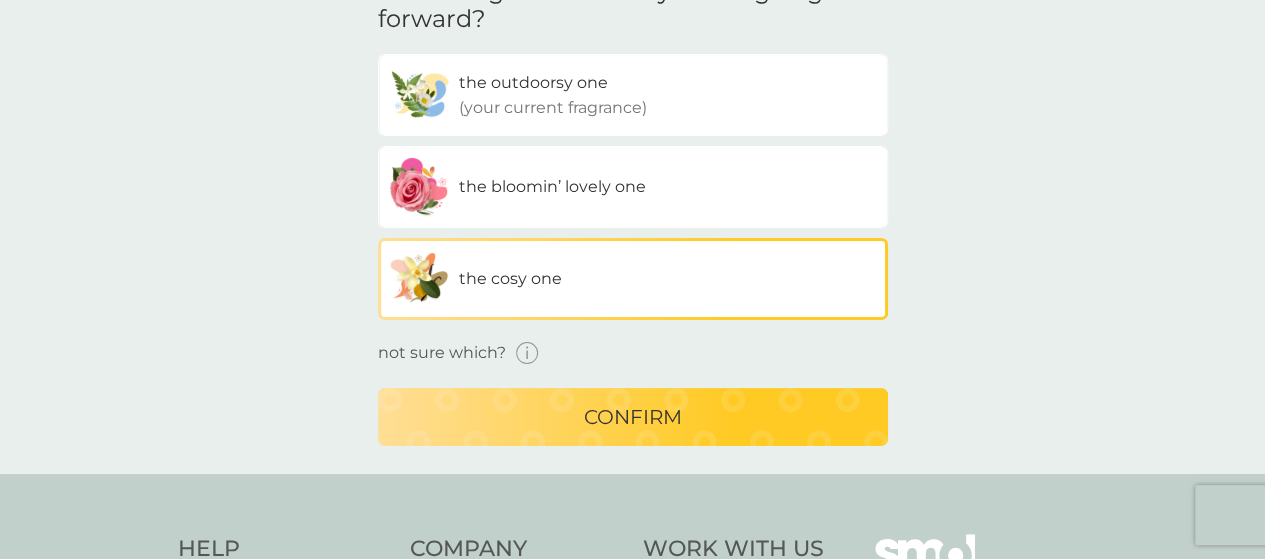 click 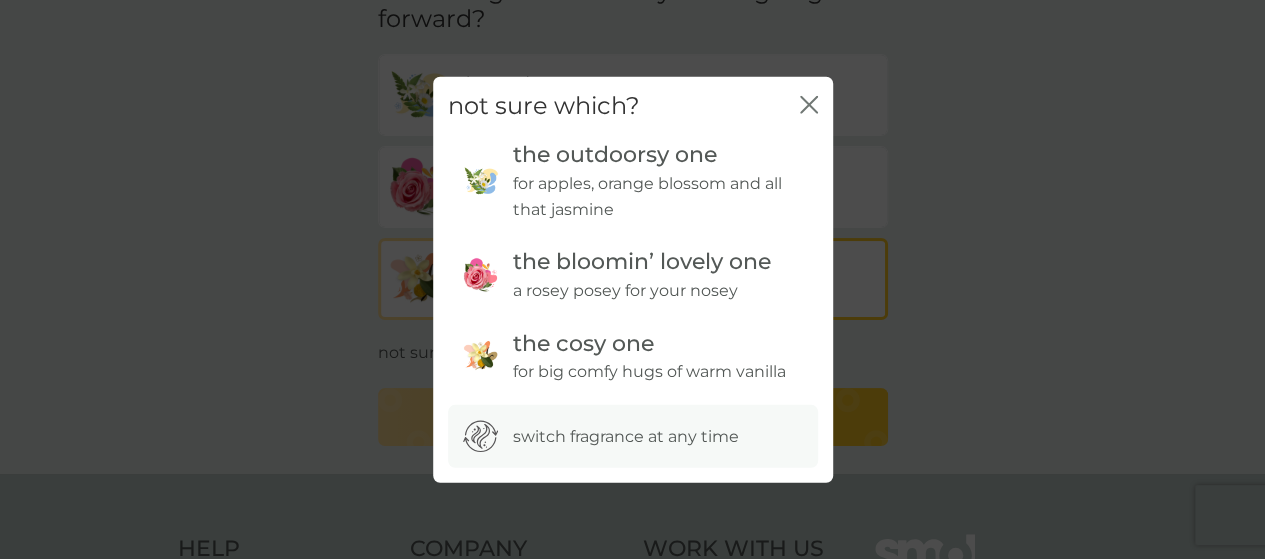 click 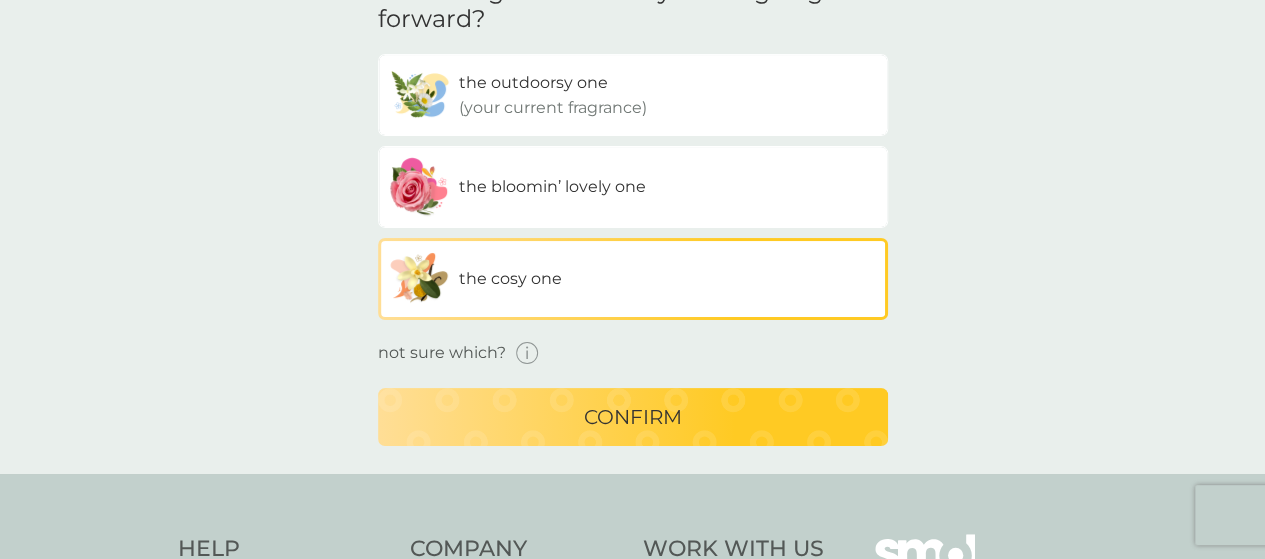 click on "confirm" at bounding box center [633, 417] 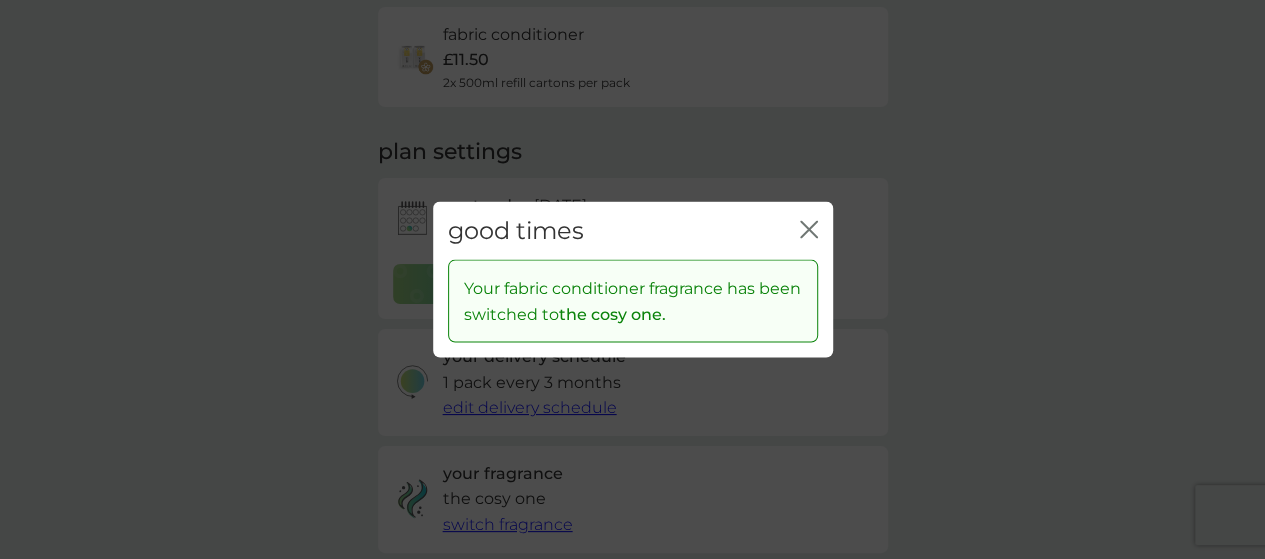 scroll, scrollTop: 0, scrollLeft: 0, axis: both 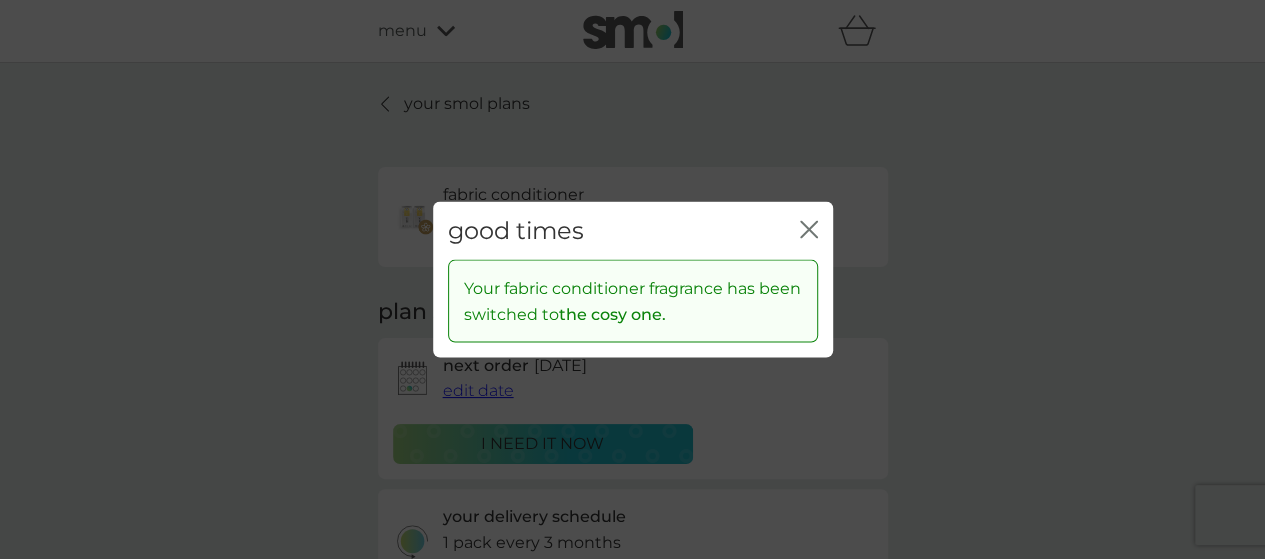 click 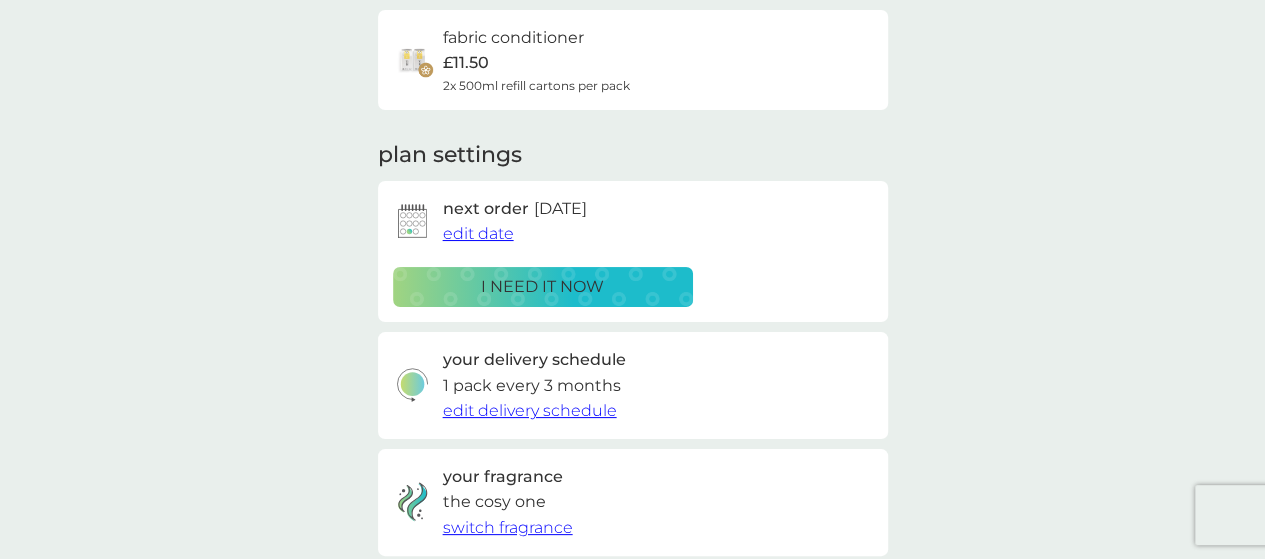 scroll, scrollTop: 0, scrollLeft: 0, axis: both 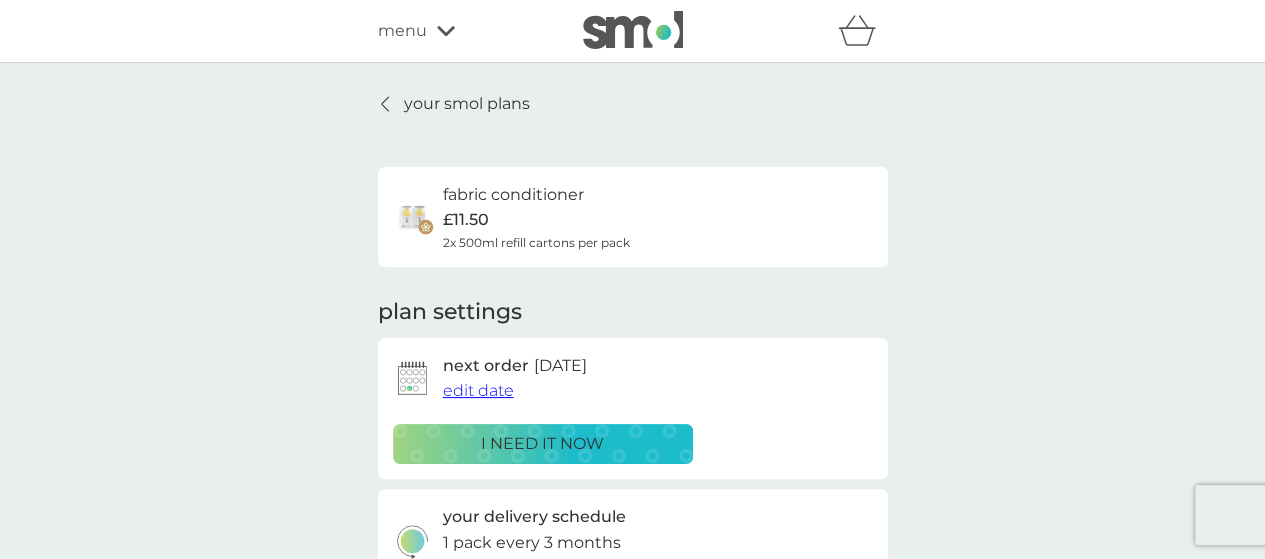 click on "your smol plans" at bounding box center [467, 104] 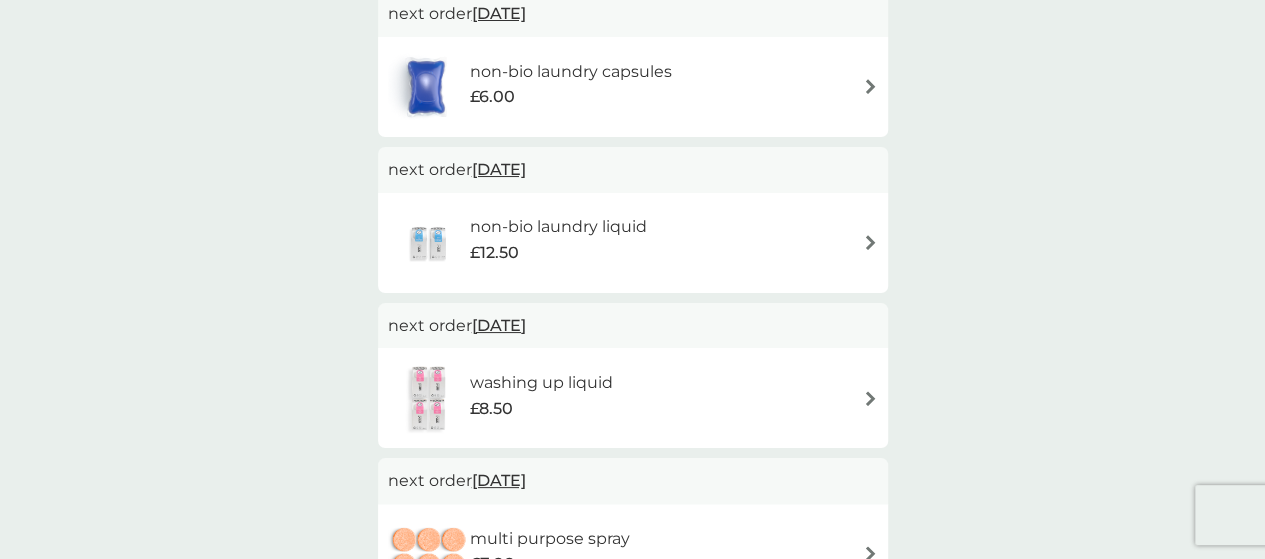 scroll, scrollTop: 743, scrollLeft: 0, axis: vertical 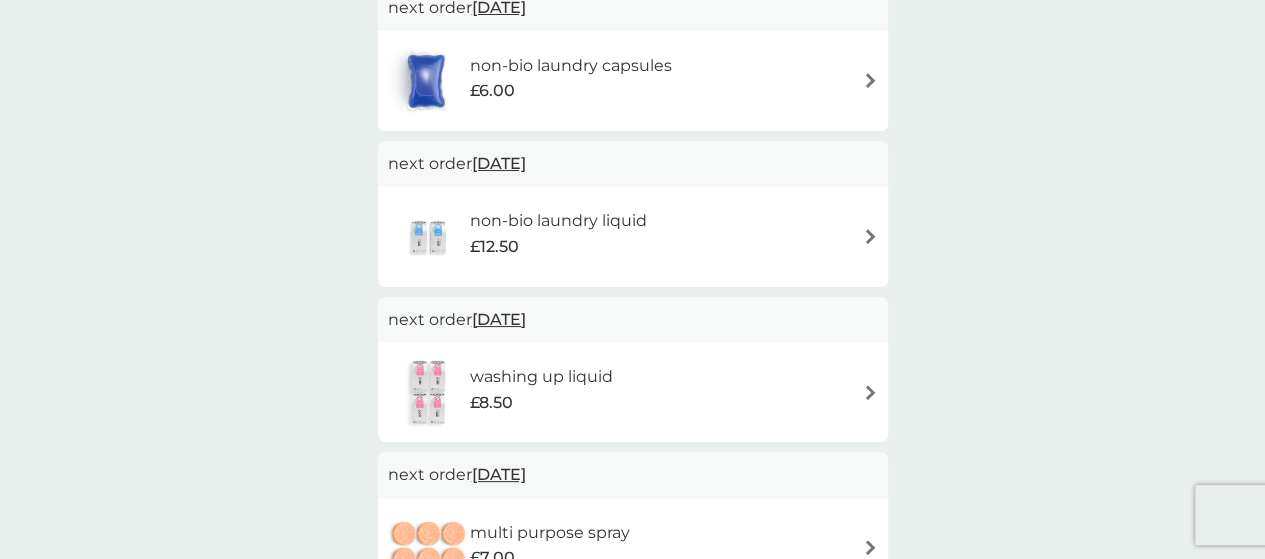 click at bounding box center [870, 236] 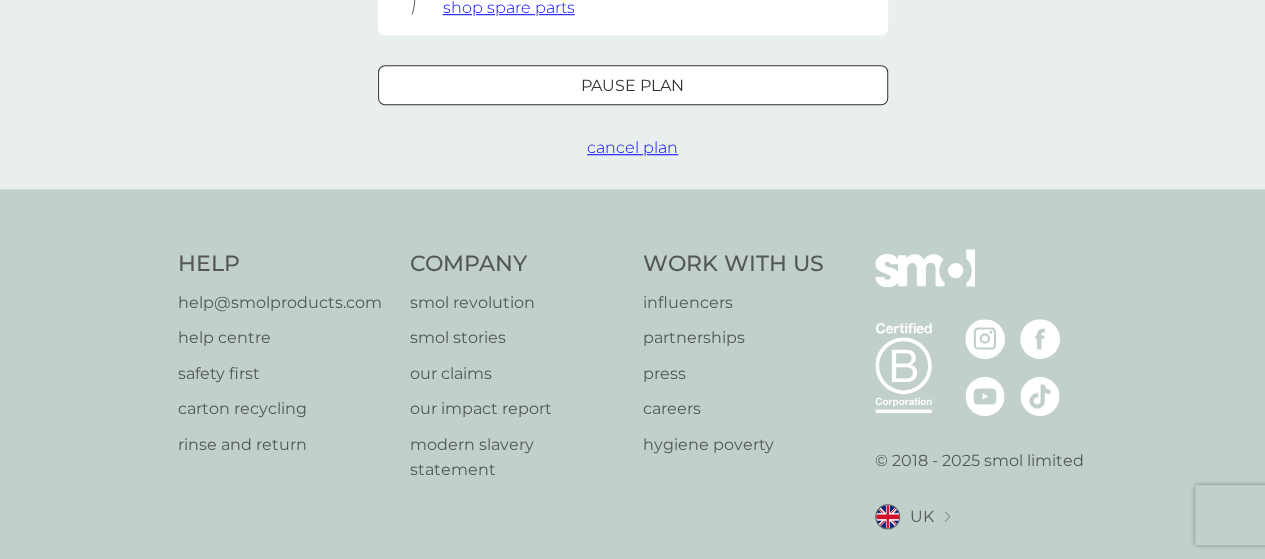 scroll, scrollTop: 0, scrollLeft: 0, axis: both 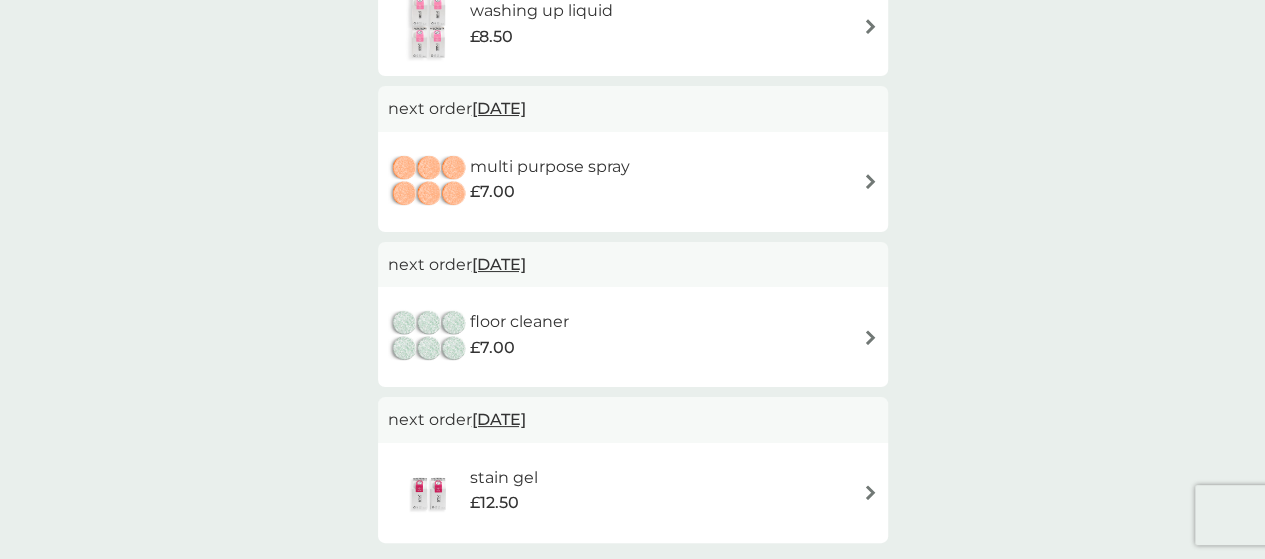 click at bounding box center (870, 181) 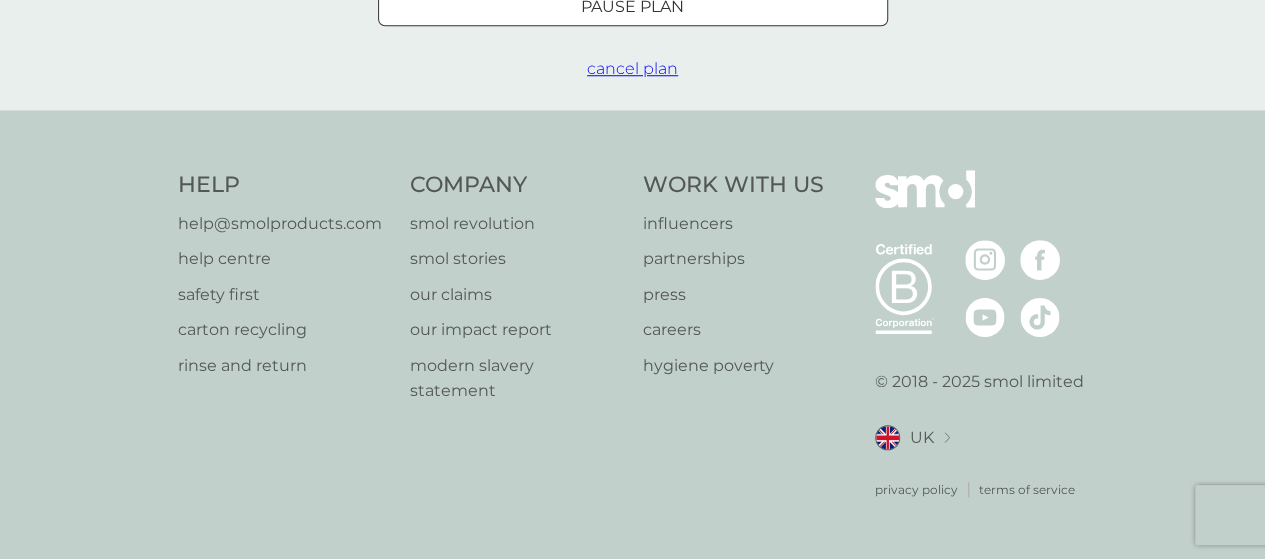 scroll, scrollTop: 0, scrollLeft: 0, axis: both 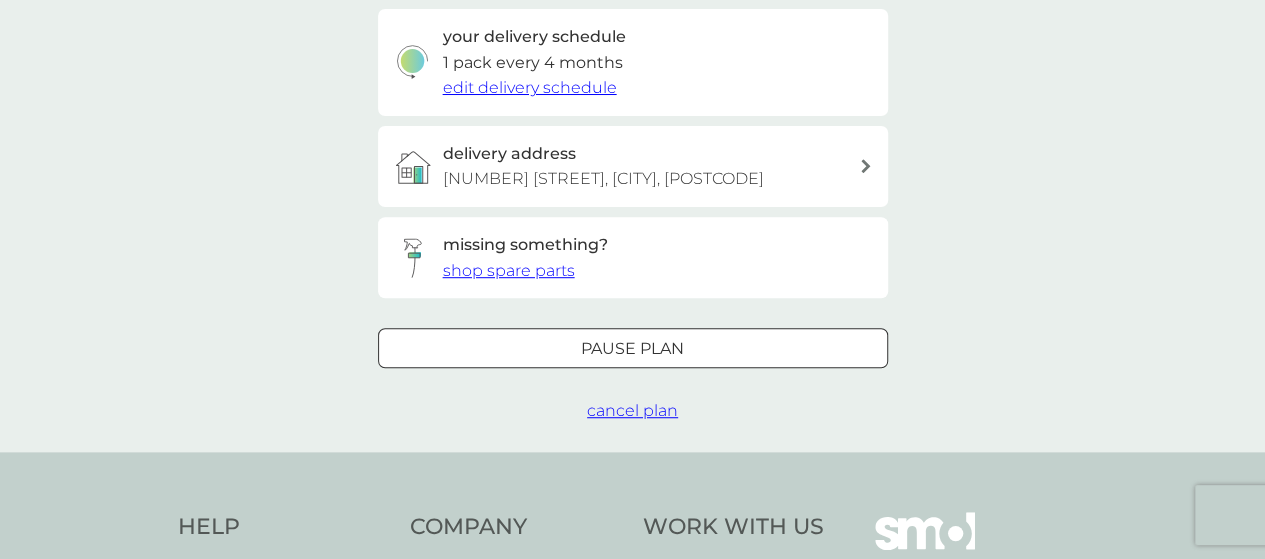 click at bounding box center (633, 348) 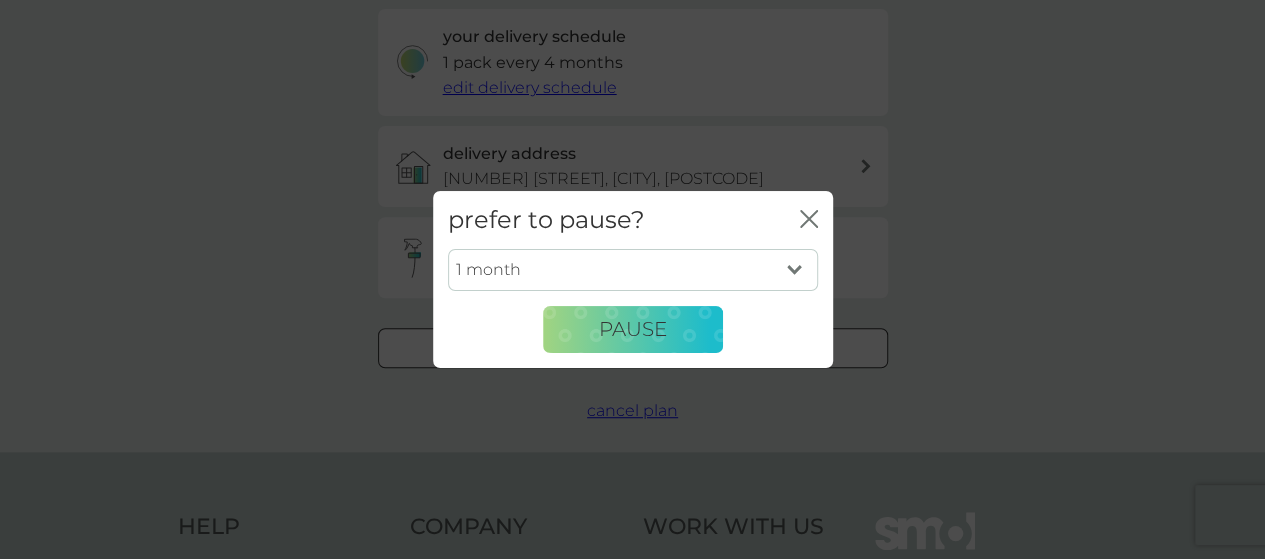 click on "1 month 2 months 3 months 4 months 5 months 6 months" at bounding box center [633, 270] 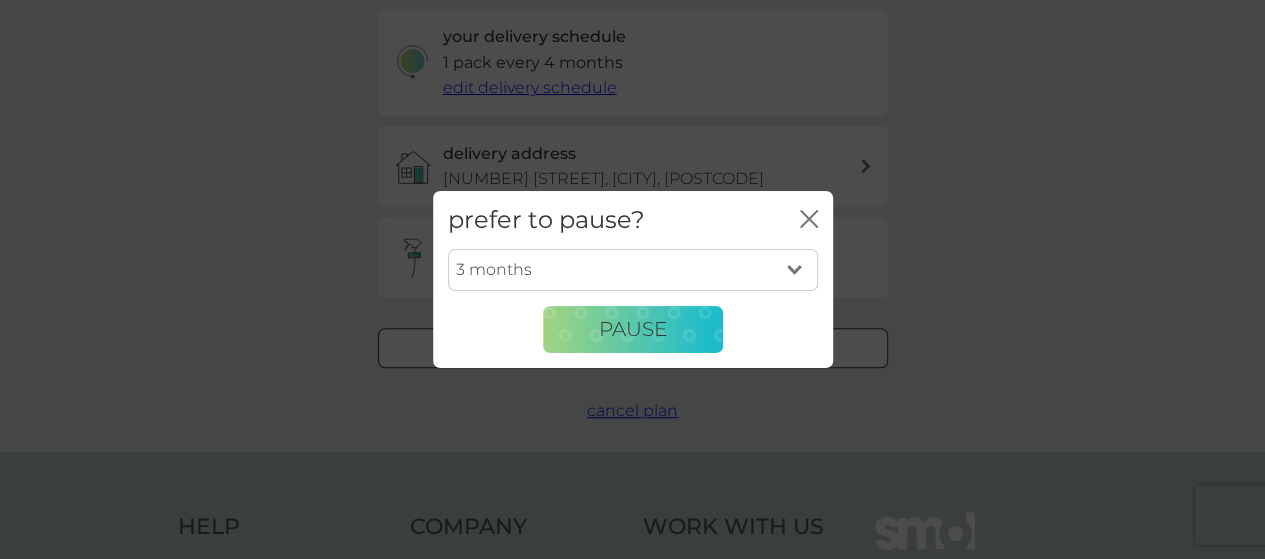 click on "1 month 2 months 3 months 4 months 5 months 6 months" at bounding box center [633, 270] 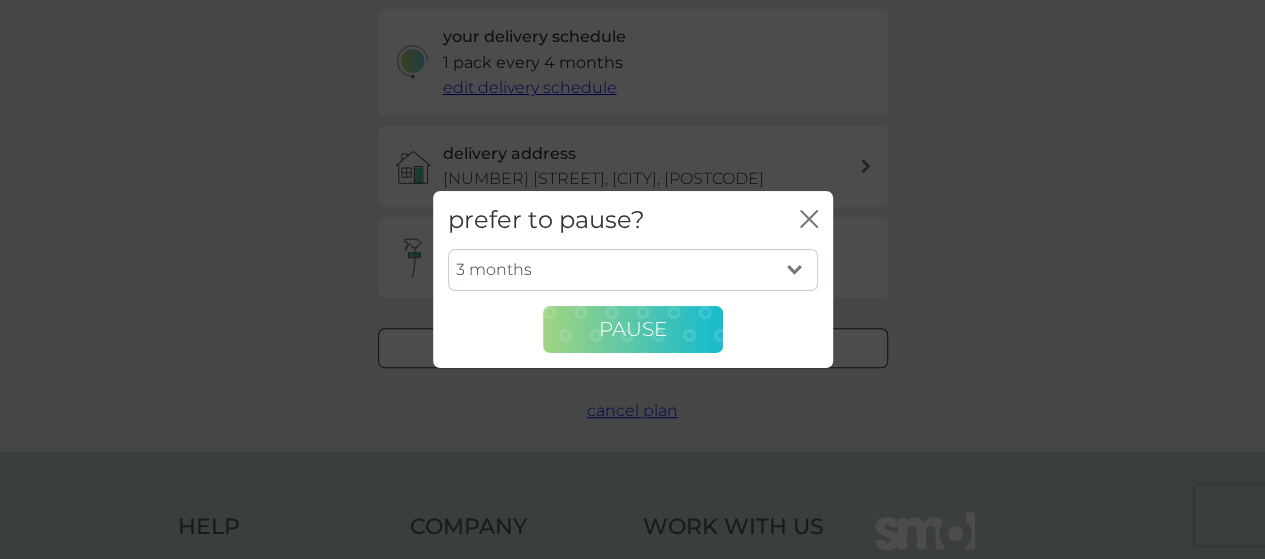 click on "Pause" at bounding box center (633, 329) 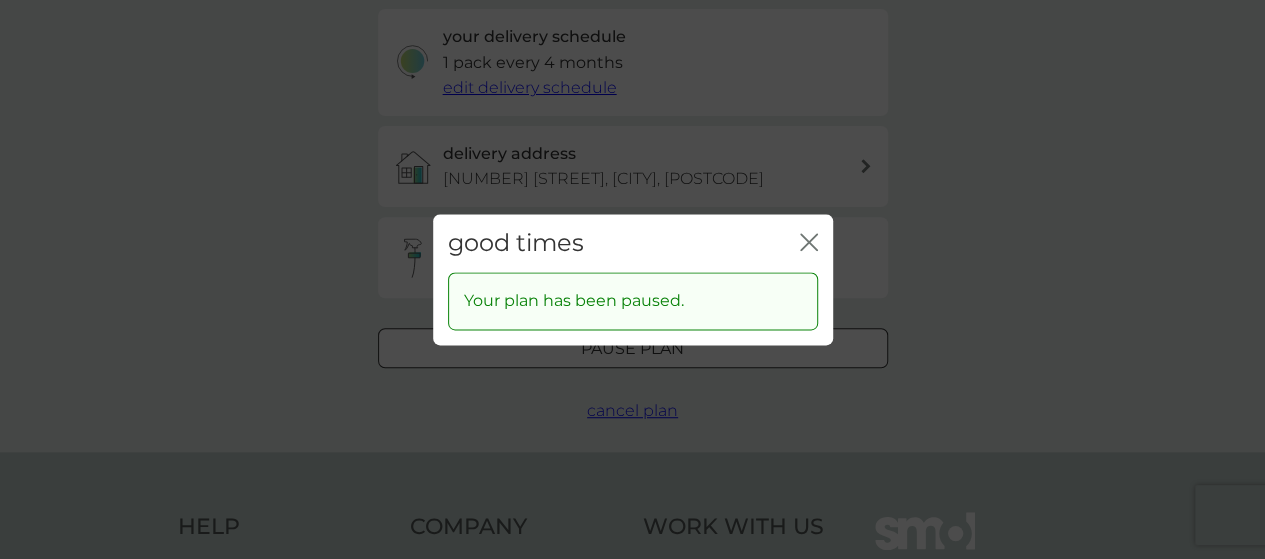 click on "close" 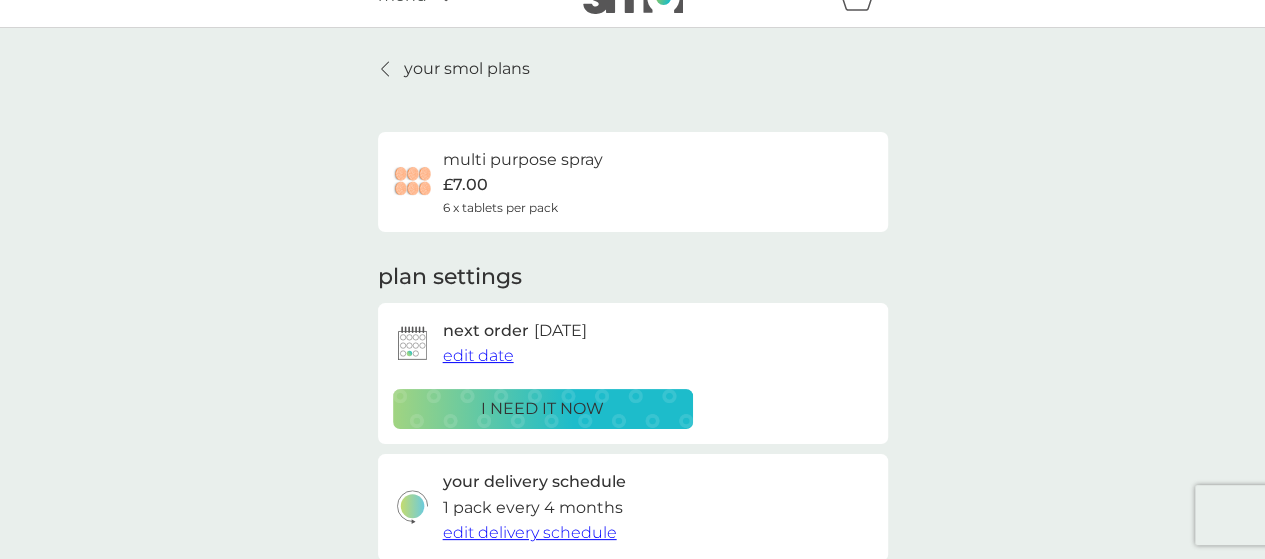 scroll, scrollTop: 0, scrollLeft: 0, axis: both 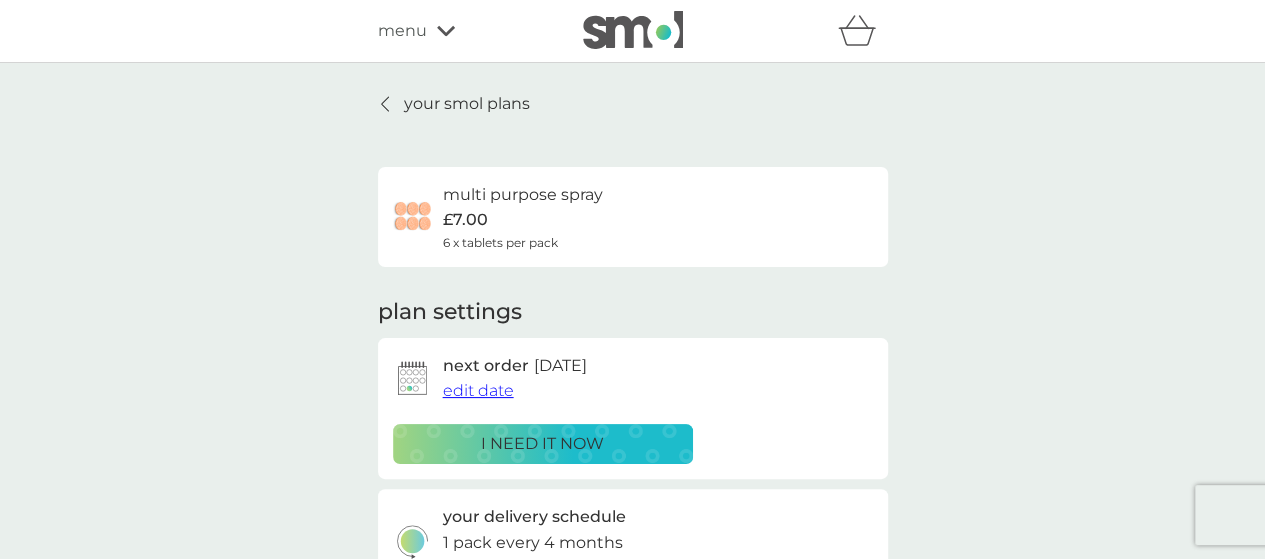 click on "your smol plans" at bounding box center [467, 104] 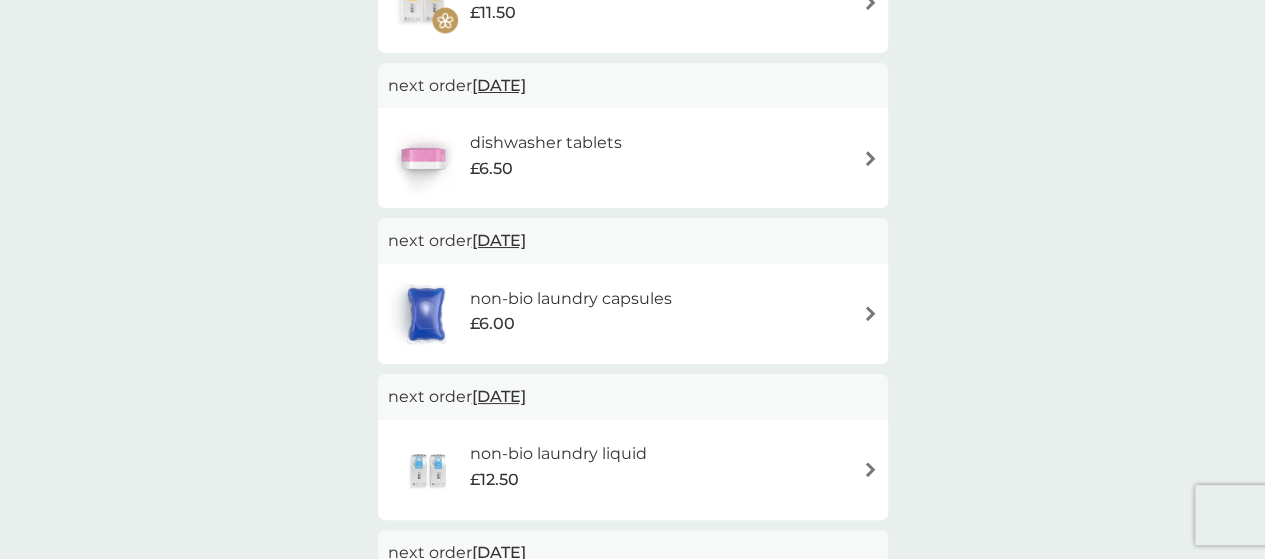 scroll, scrollTop: 0, scrollLeft: 0, axis: both 